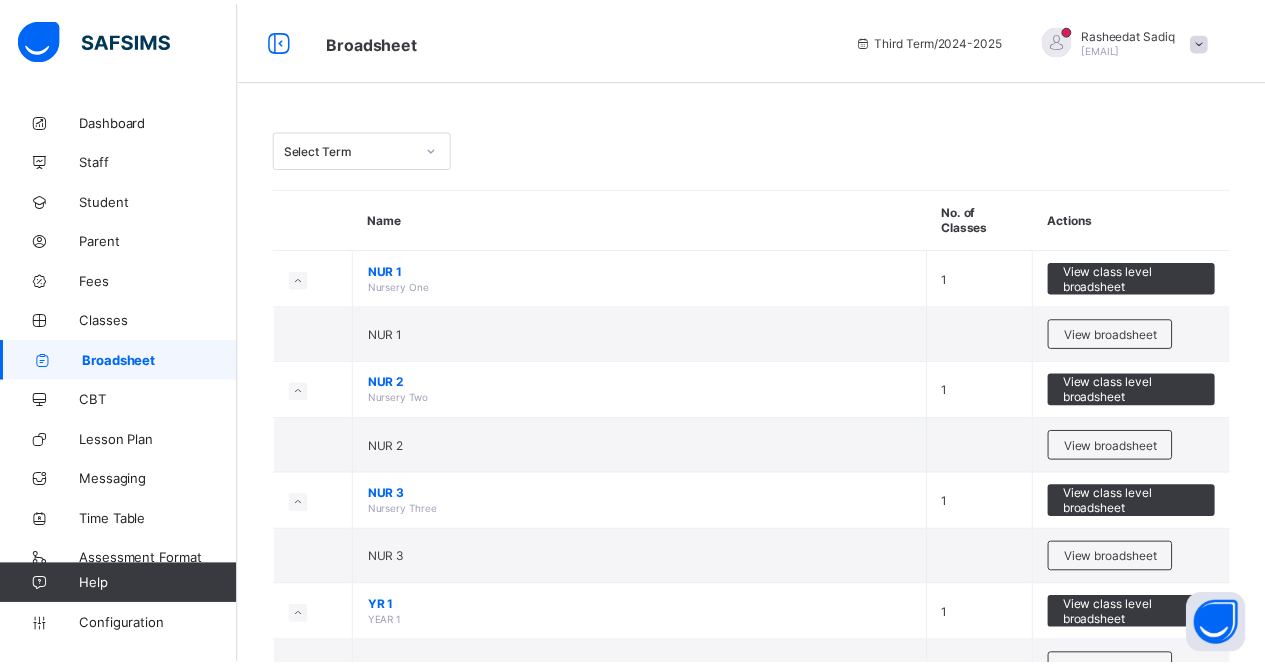 scroll, scrollTop: 0, scrollLeft: 0, axis: both 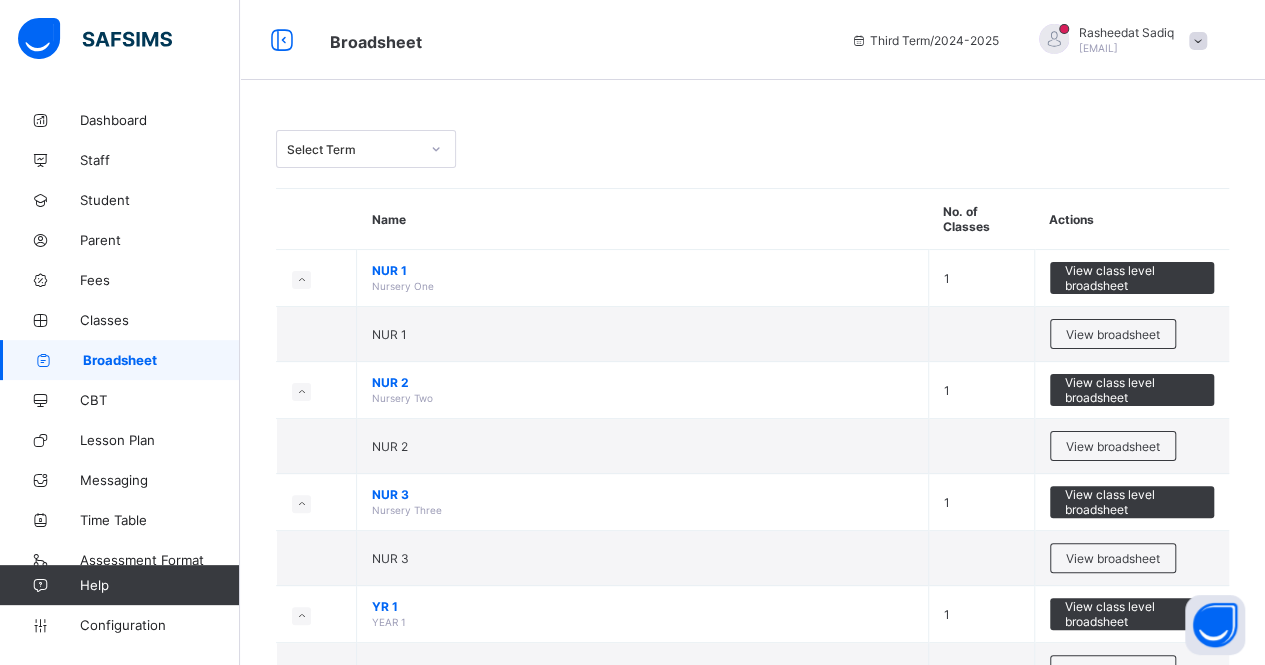 click on "View class level broadsheet" at bounding box center (1132, 502) 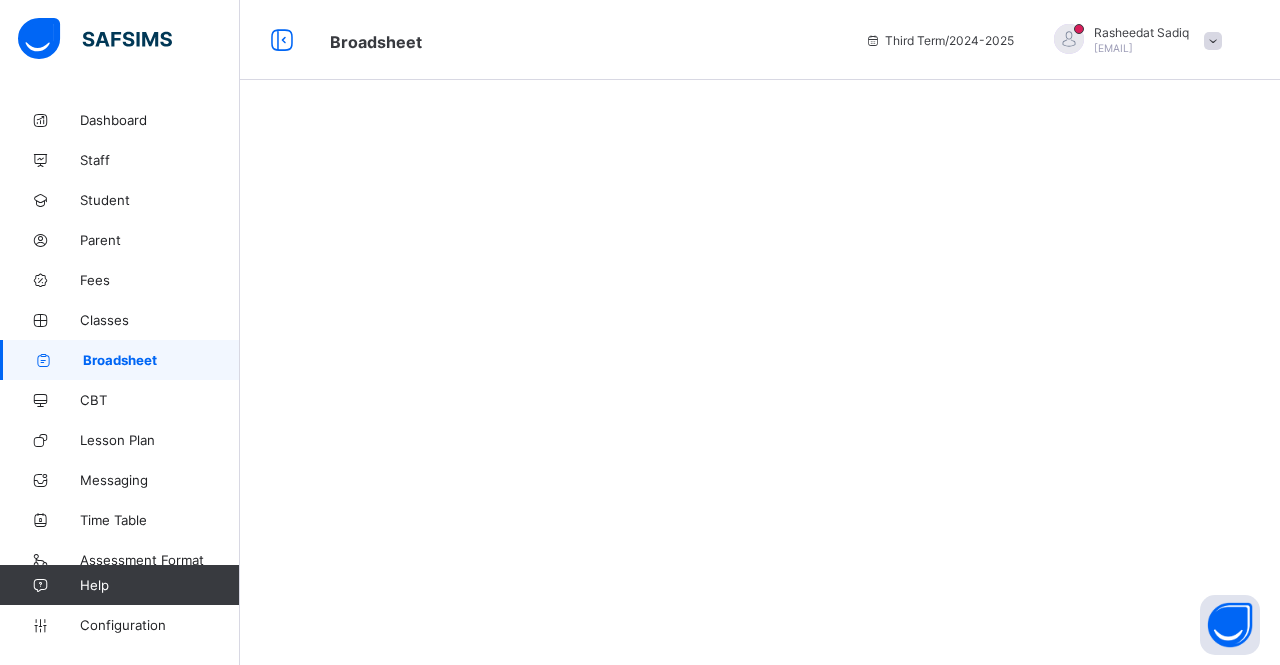 click on "Broadsheet" at bounding box center [120, 360] 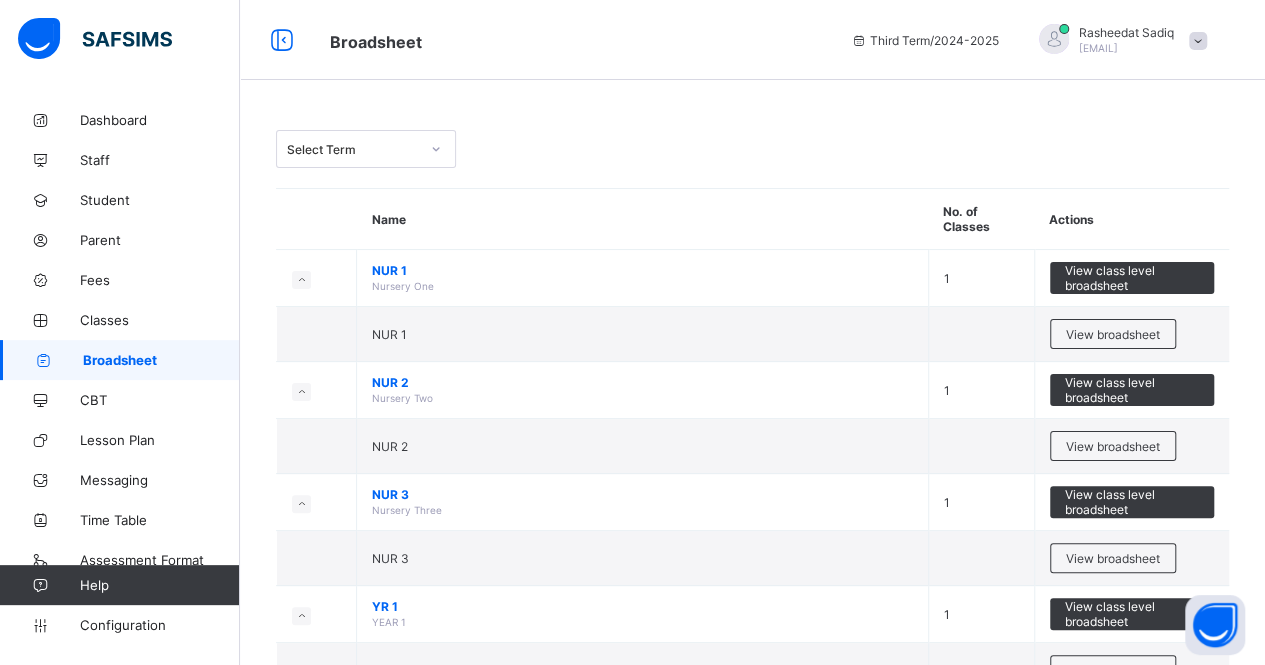 click on "View class level broadsheet" at bounding box center [1132, 502] 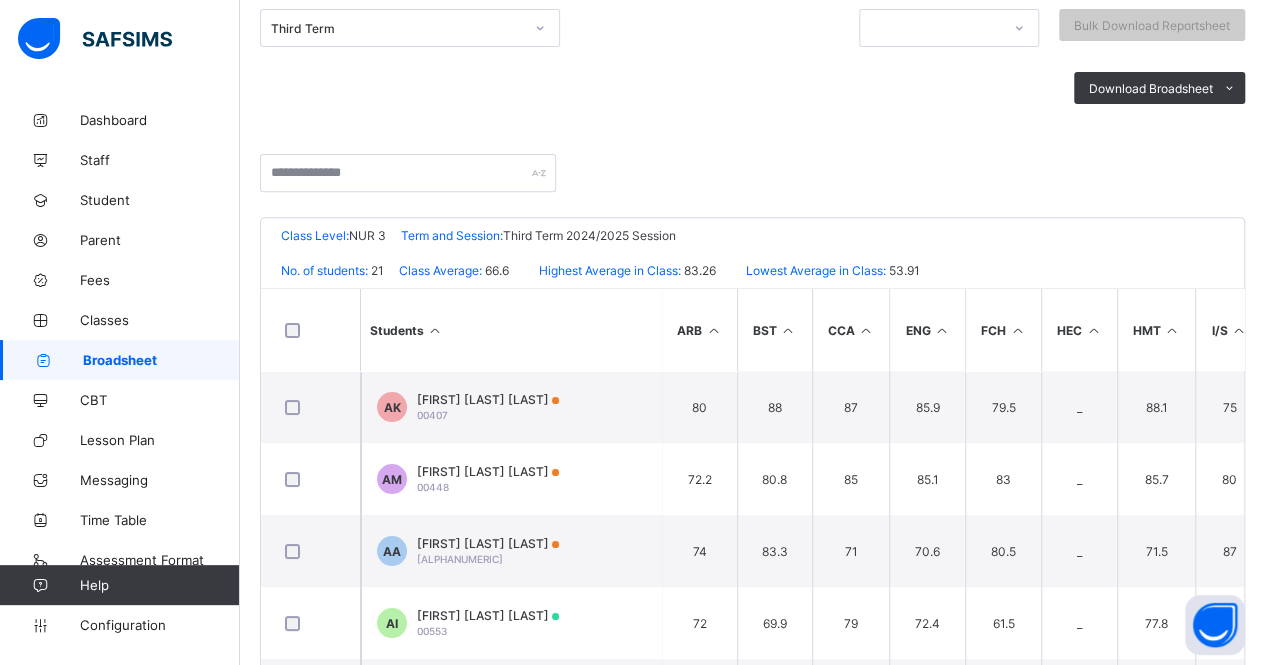 scroll, scrollTop: 288, scrollLeft: 0, axis: vertical 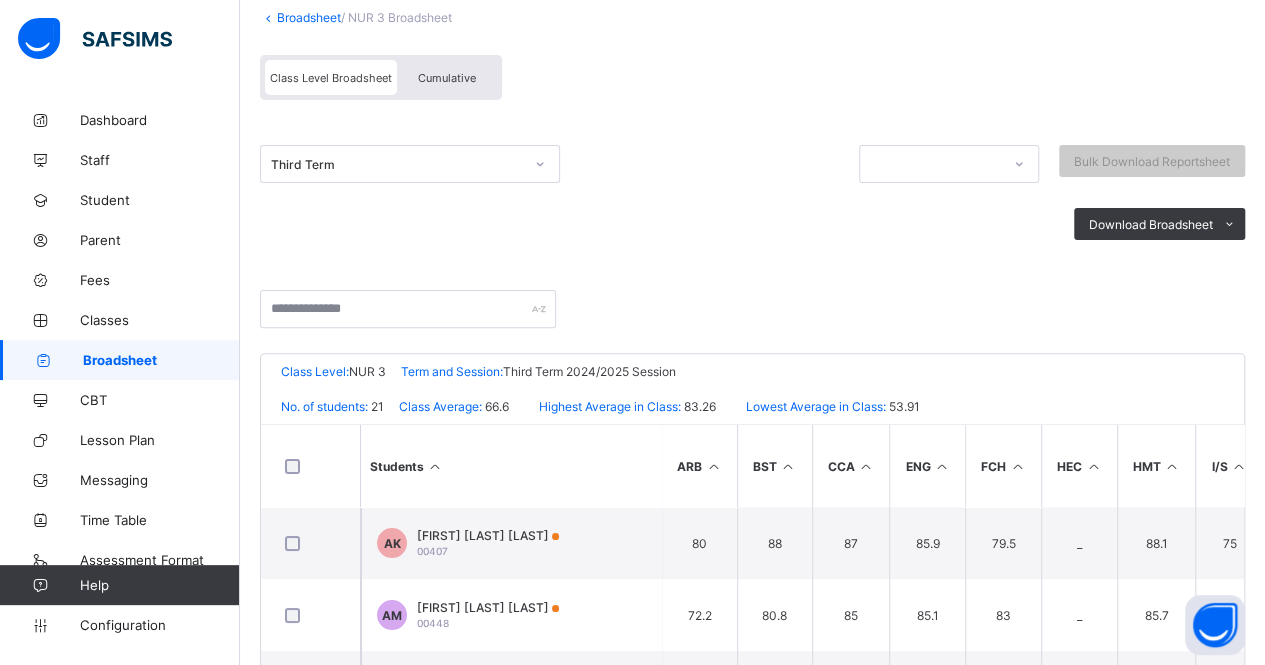 click on "Broadsheet" at bounding box center [161, 360] 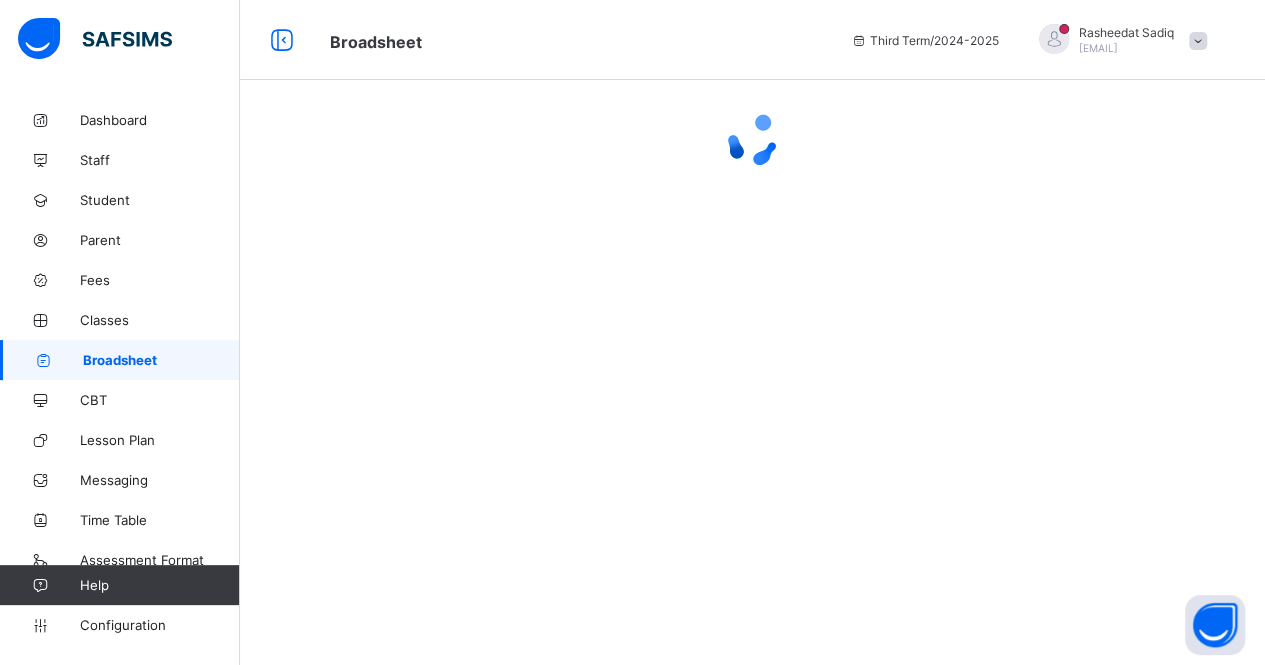 scroll, scrollTop: 0, scrollLeft: 0, axis: both 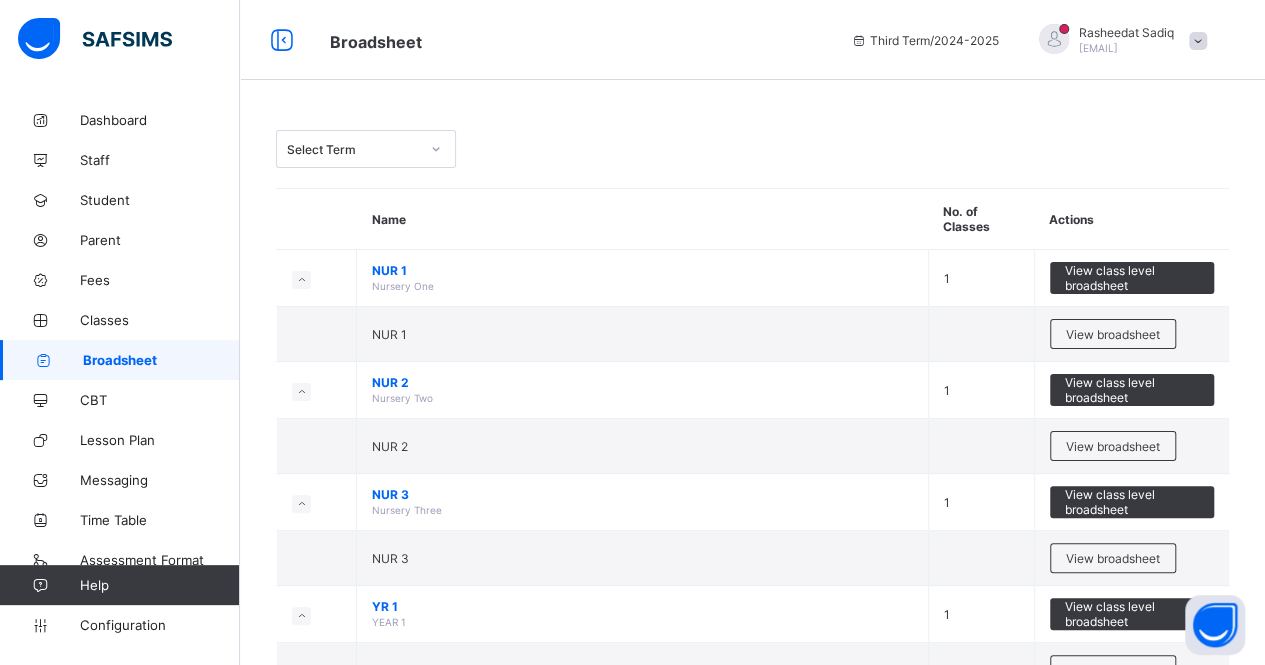 click on "View class level broadsheet" at bounding box center [1132, 614] 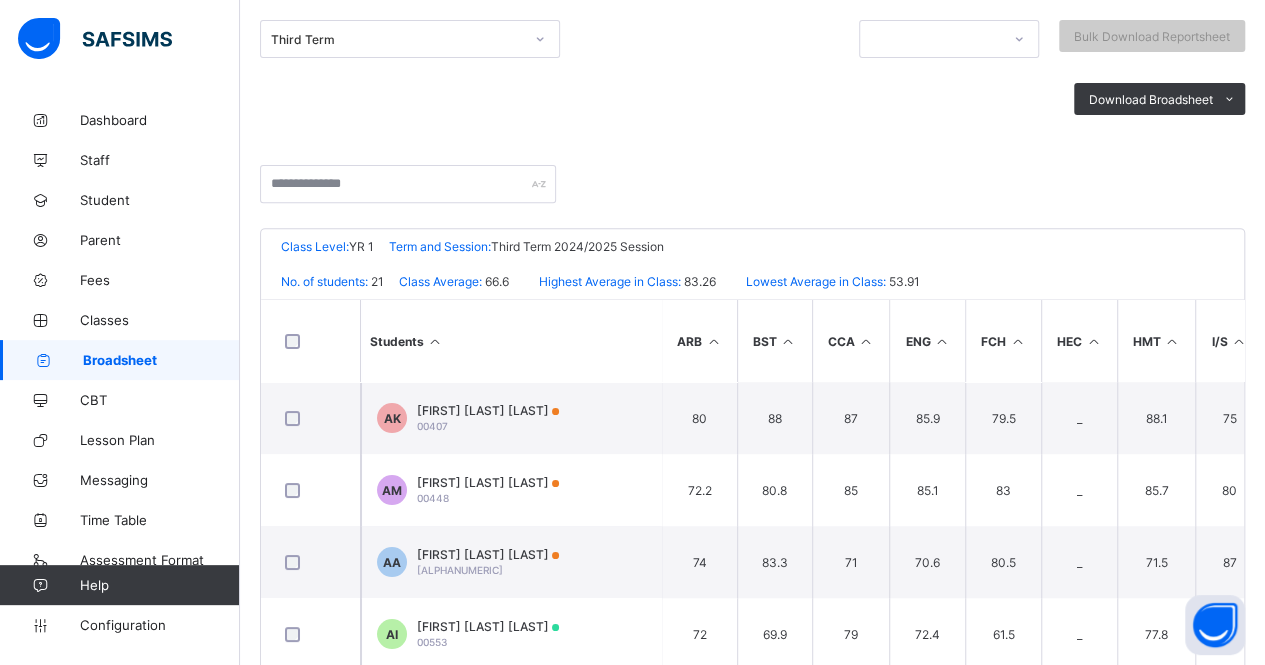 scroll, scrollTop: 274, scrollLeft: 0, axis: vertical 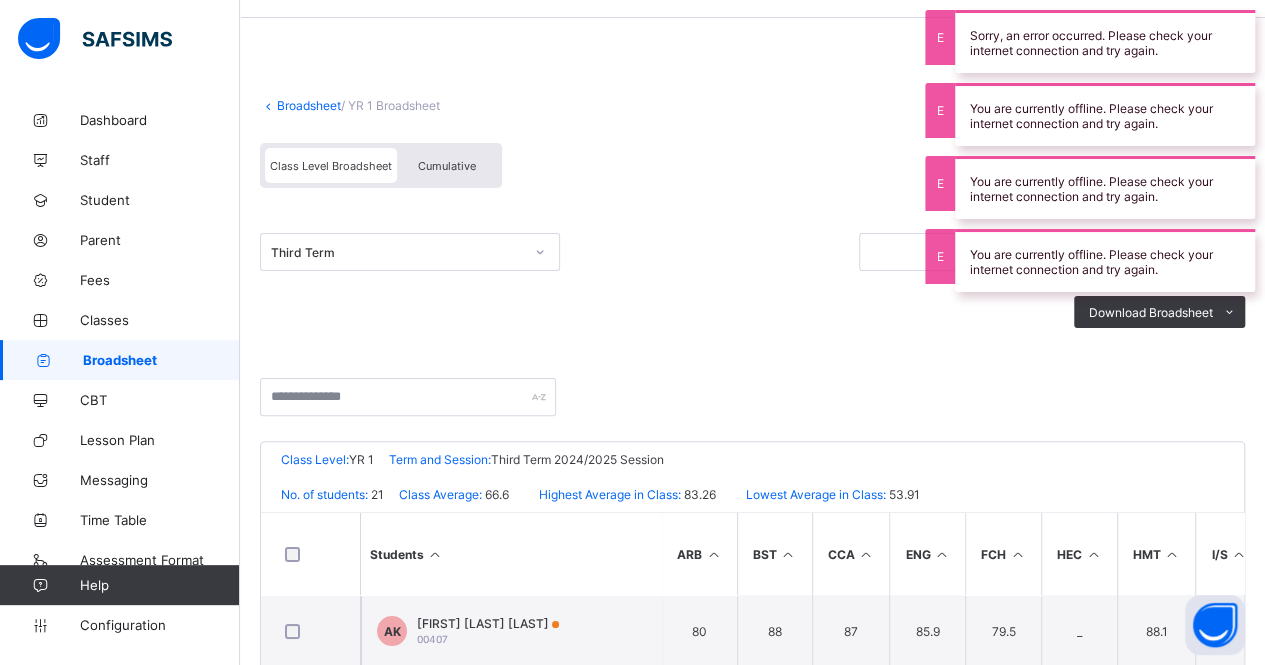 click on "Classes" at bounding box center (160, 320) 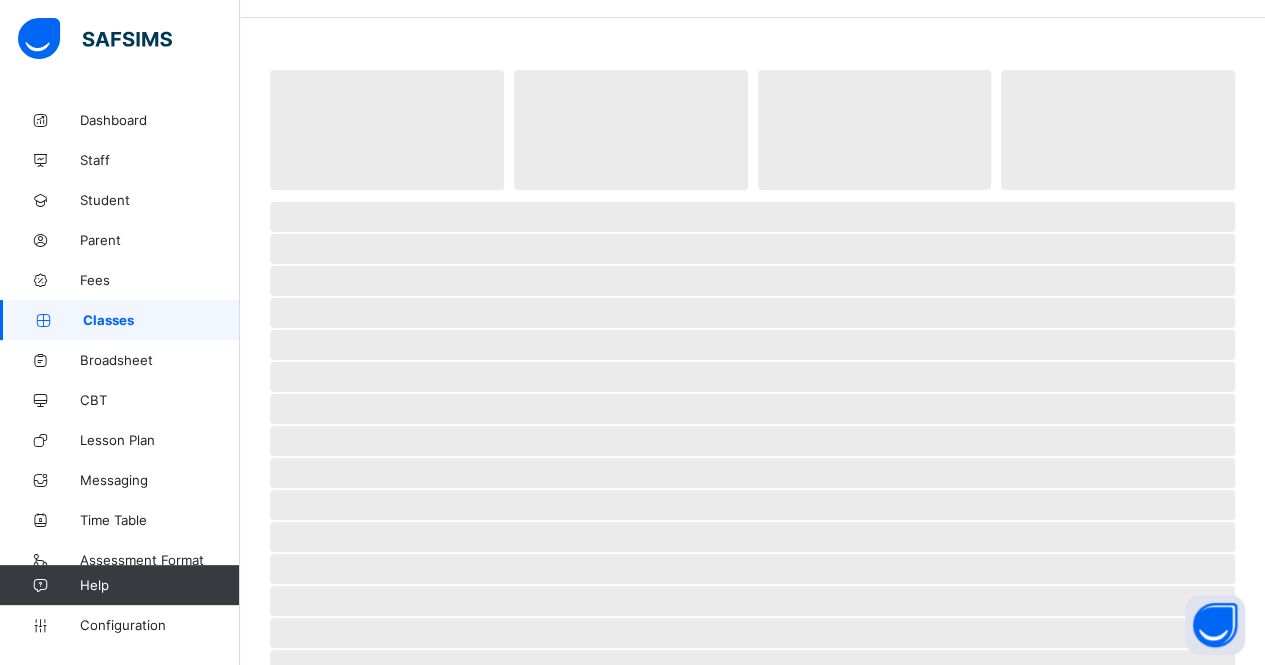 scroll, scrollTop: 0, scrollLeft: 0, axis: both 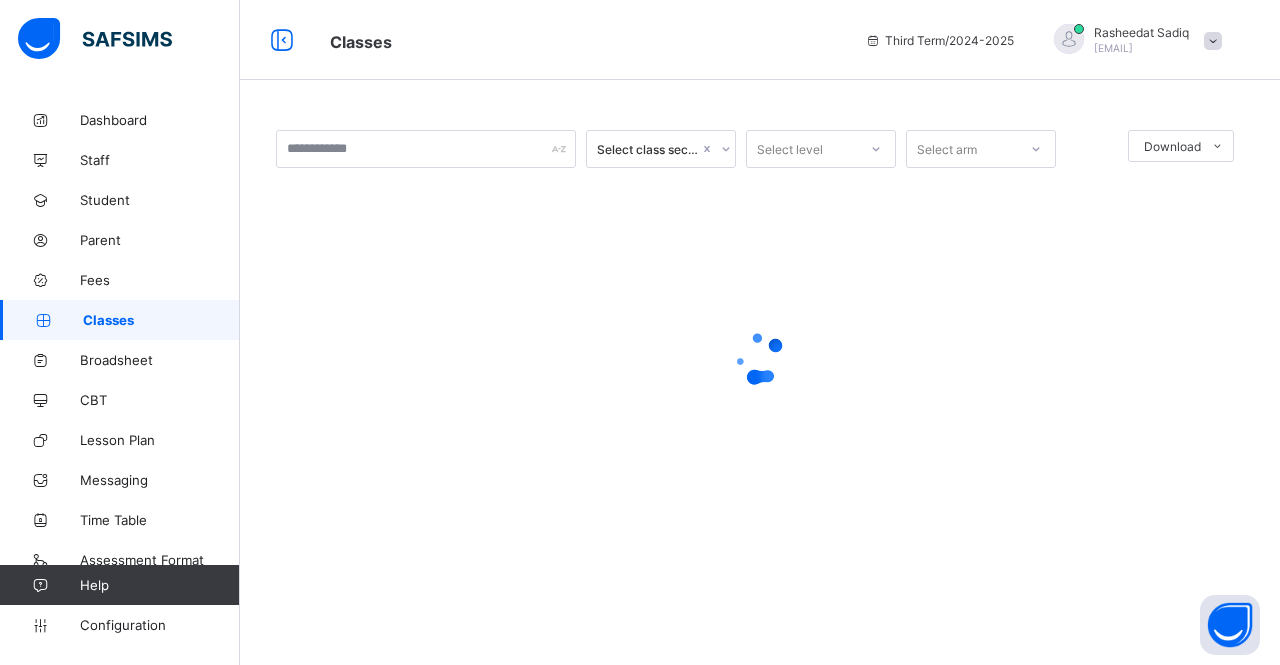 click on "Select class section Select level Select arm Download Pdf Report Excel Report × Form Teacher Select Form Teacher [FIRST] [LAST] Select Assistant Form Teacher [FIRST] [LAST]  Cancel Save" at bounding box center [760, 339] 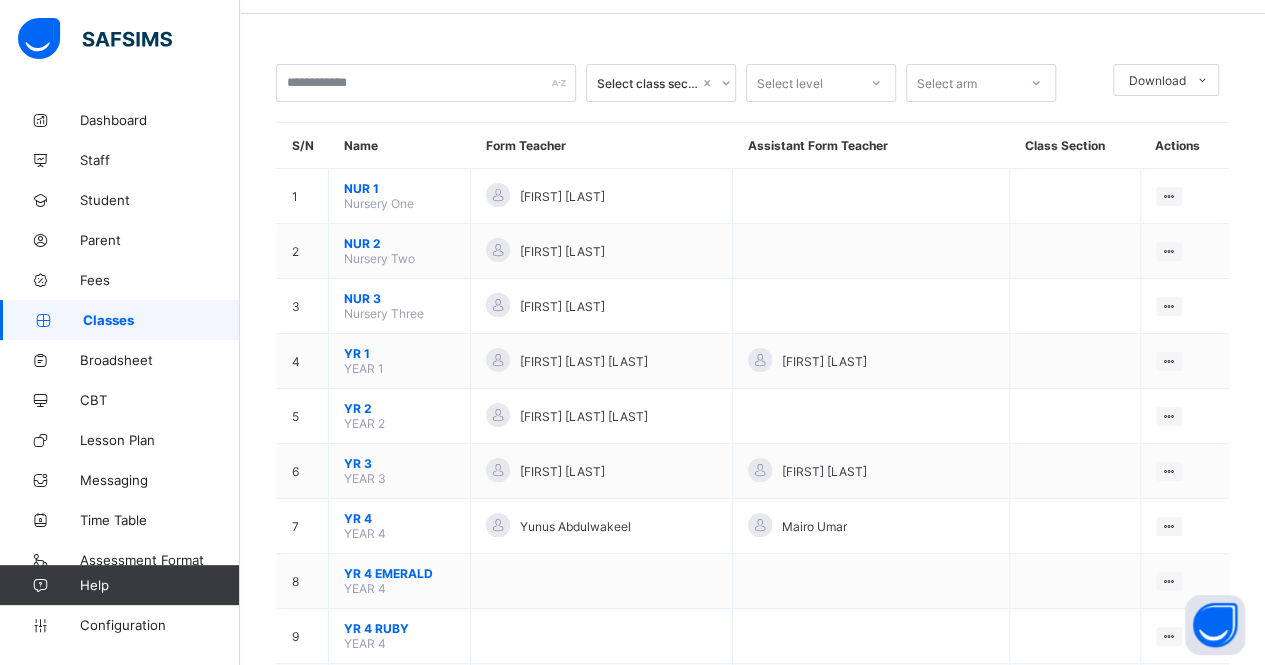 scroll, scrollTop: 68, scrollLeft: 0, axis: vertical 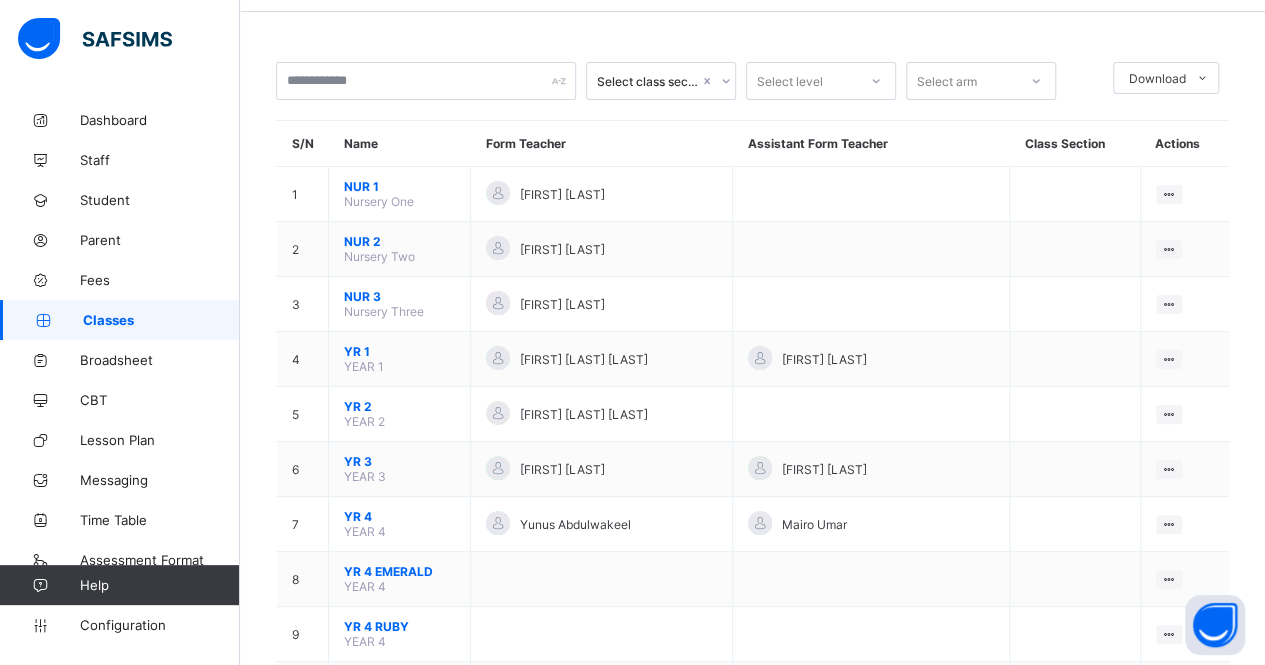 click on "Broadsheet" at bounding box center (160, 360) 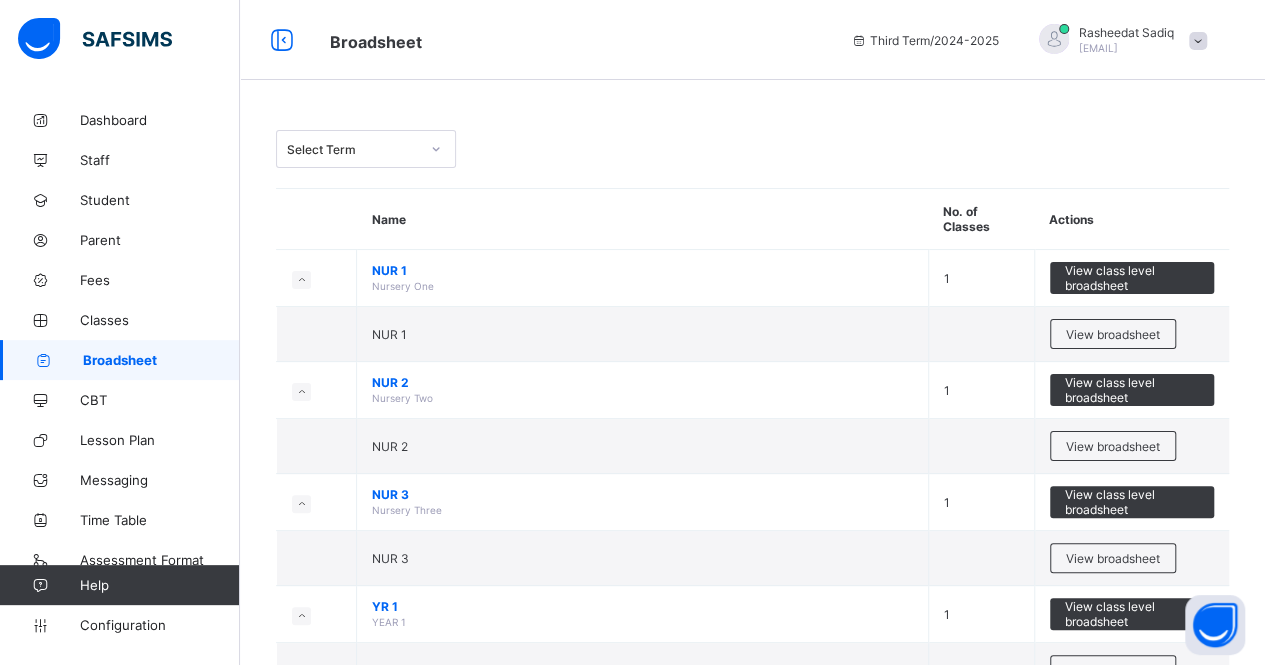 click on "View class level broadsheet" at bounding box center (1132, 278) 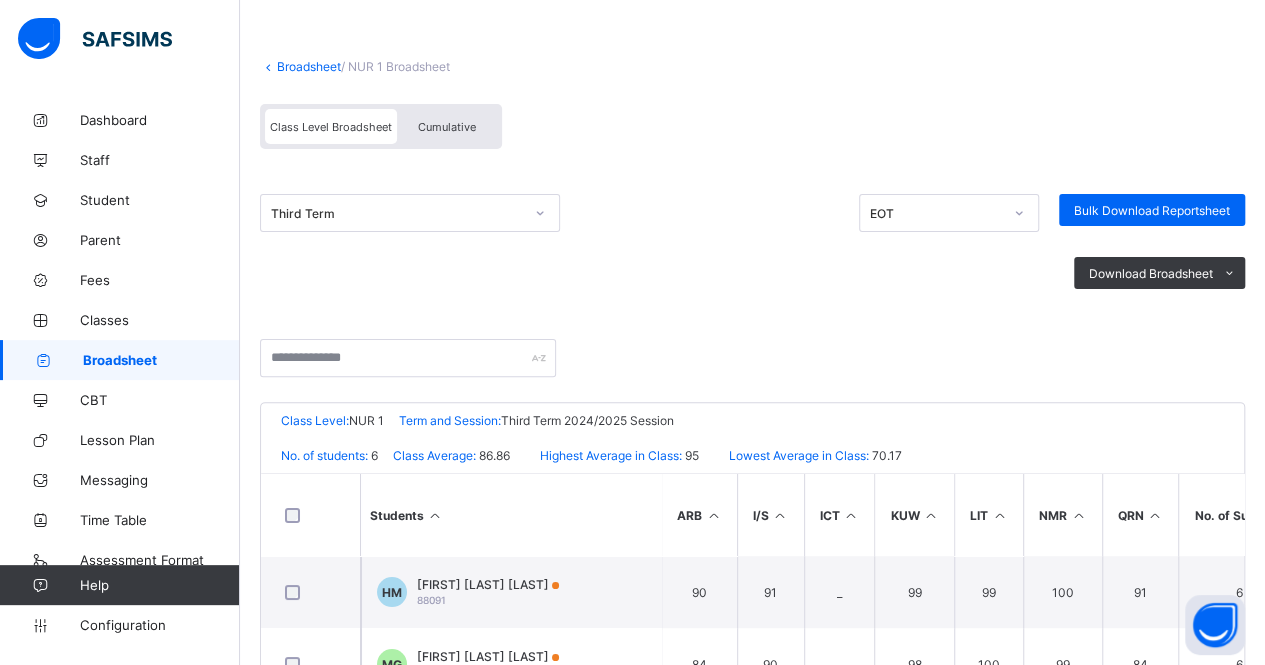 scroll, scrollTop: 140, scrollLeft: 0, axis: vertical 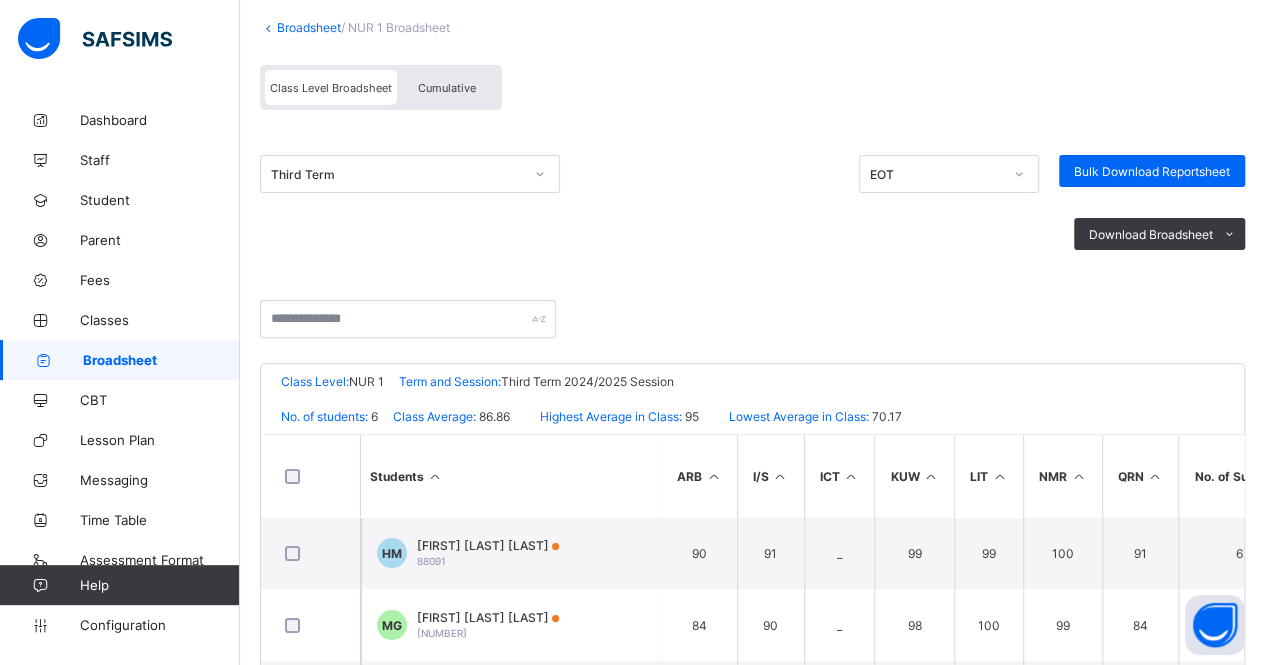 click on "[FIRST] [LAST] [LAST]" at bounding box center (488, 545) 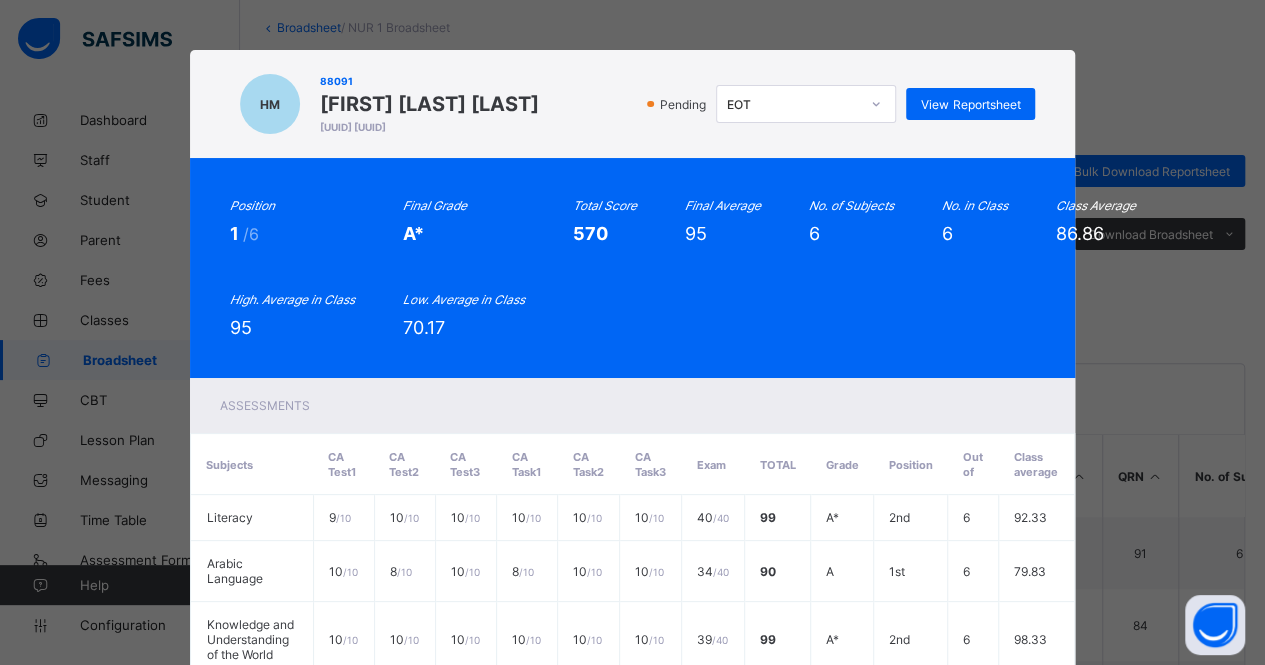 click on "View Reportsheet" at bounding box center (970, 104) 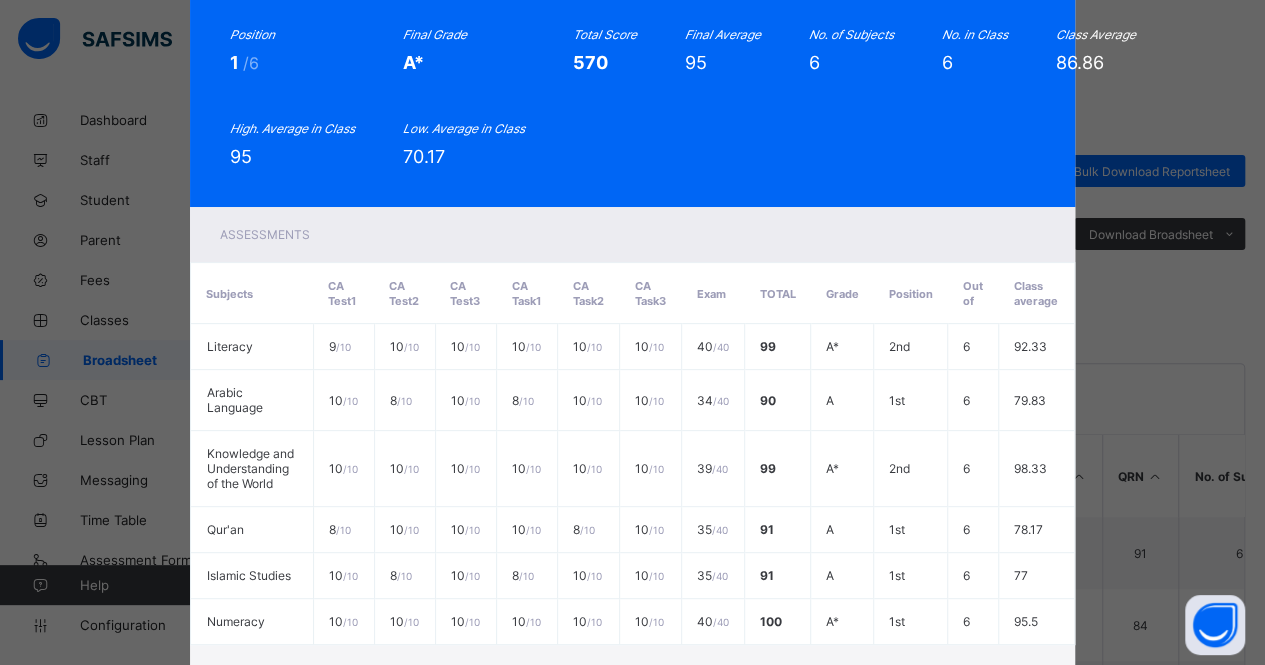 scroll, scrollTop: 317, scrollLeft: 0, axis: vertical 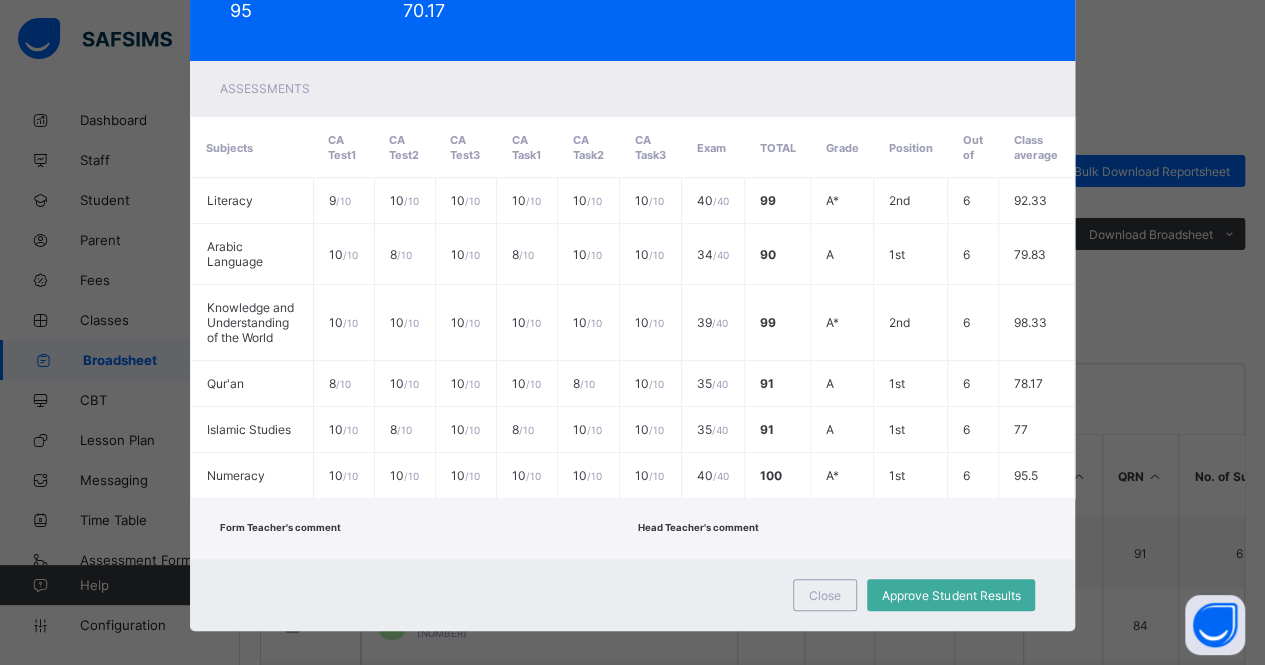 click on "Close" at bounding box center [825, 595] 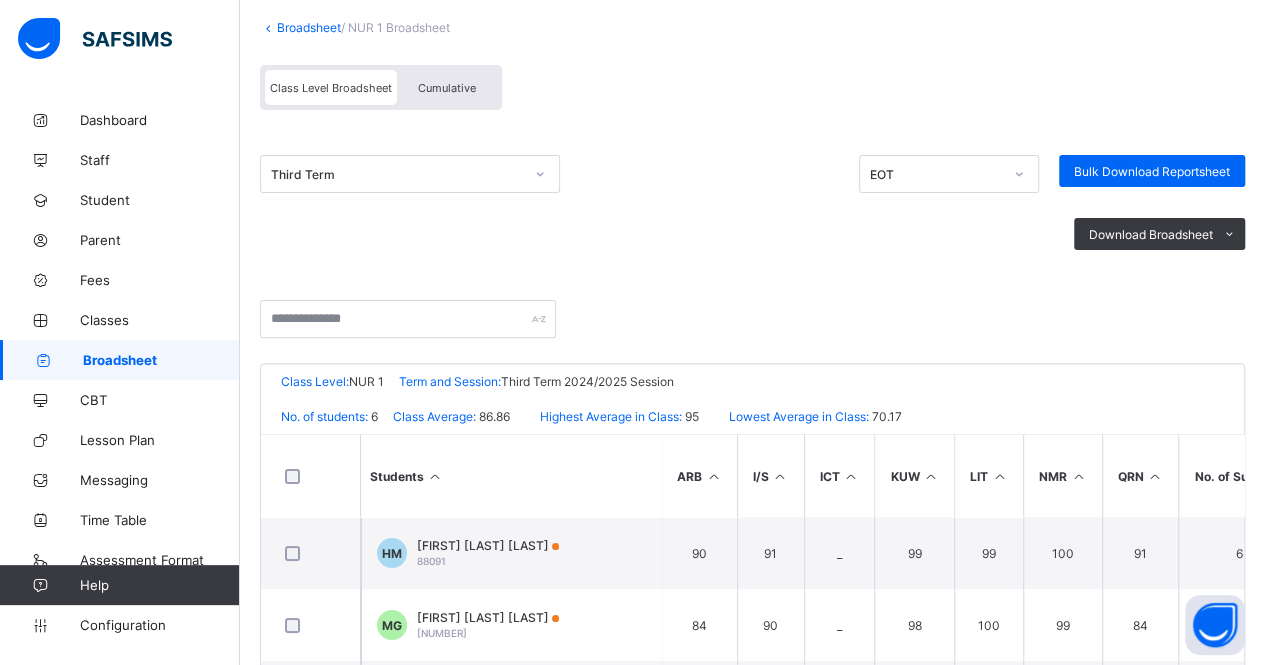 click on "Broadsheet" at bounding box center [161, 360] 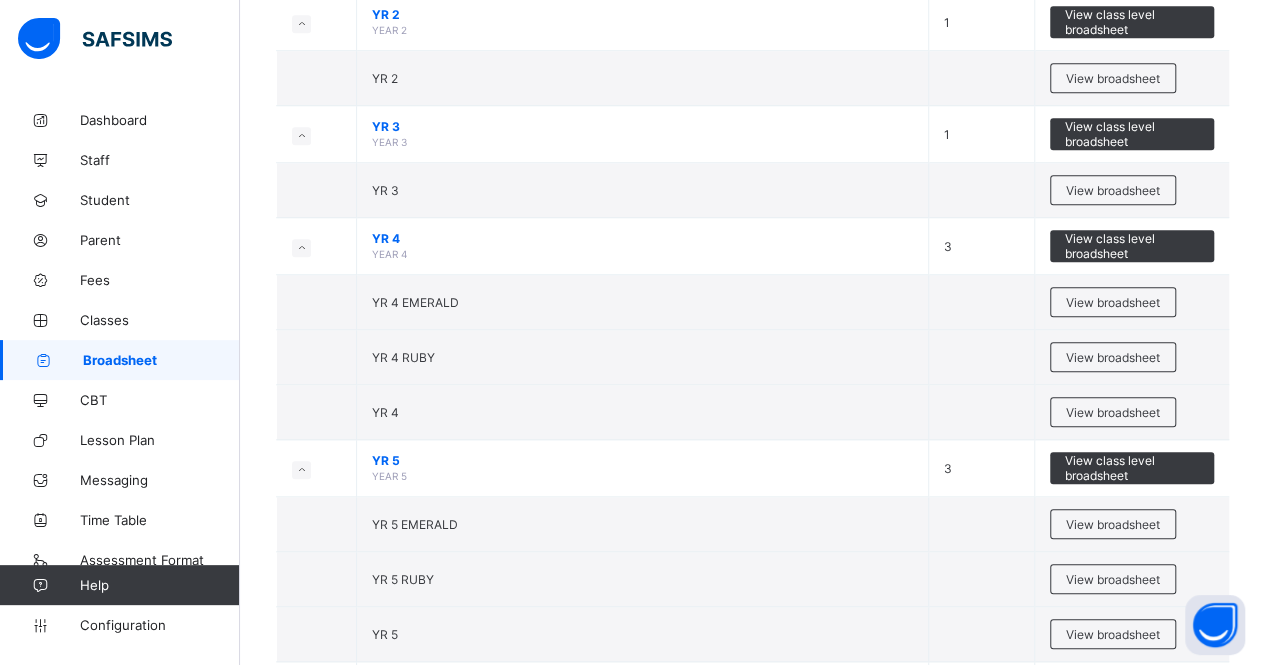 scroll, scrollTop: 715, scrollLeft: 0, axis: vertical 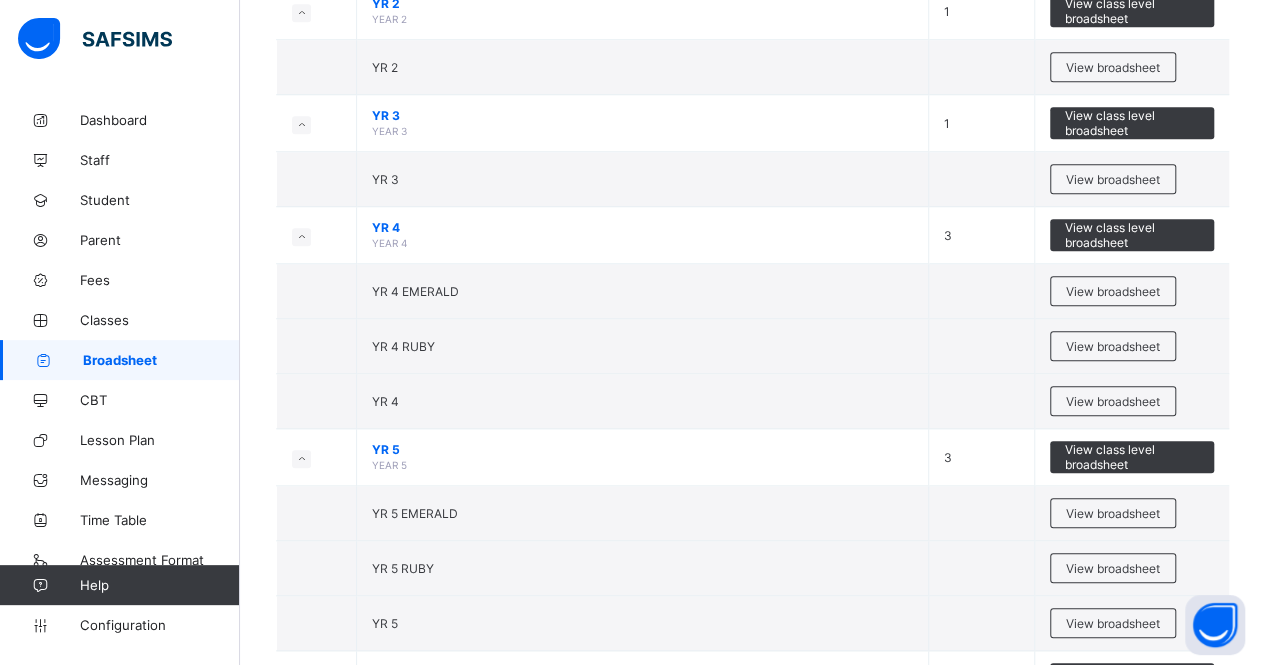 click on "View class level broadsheet" at bounding box center [1132, 123] 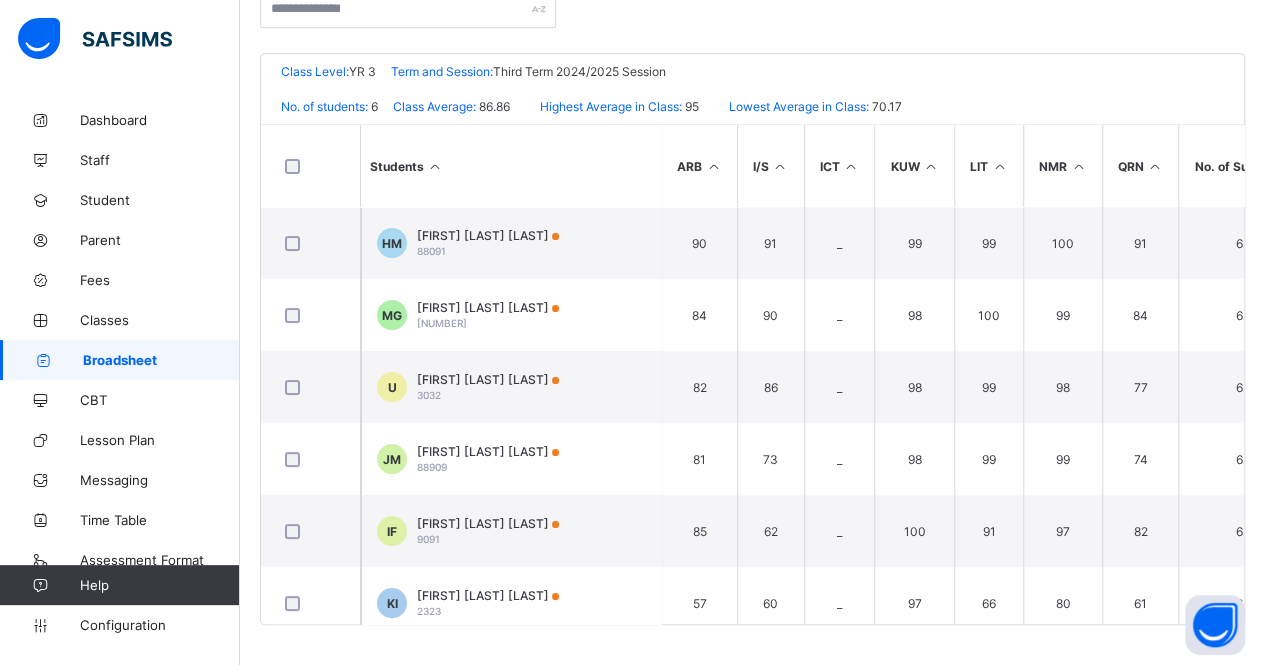 scroll, scrollTop: 0, scrollLeft: 0, axis: both 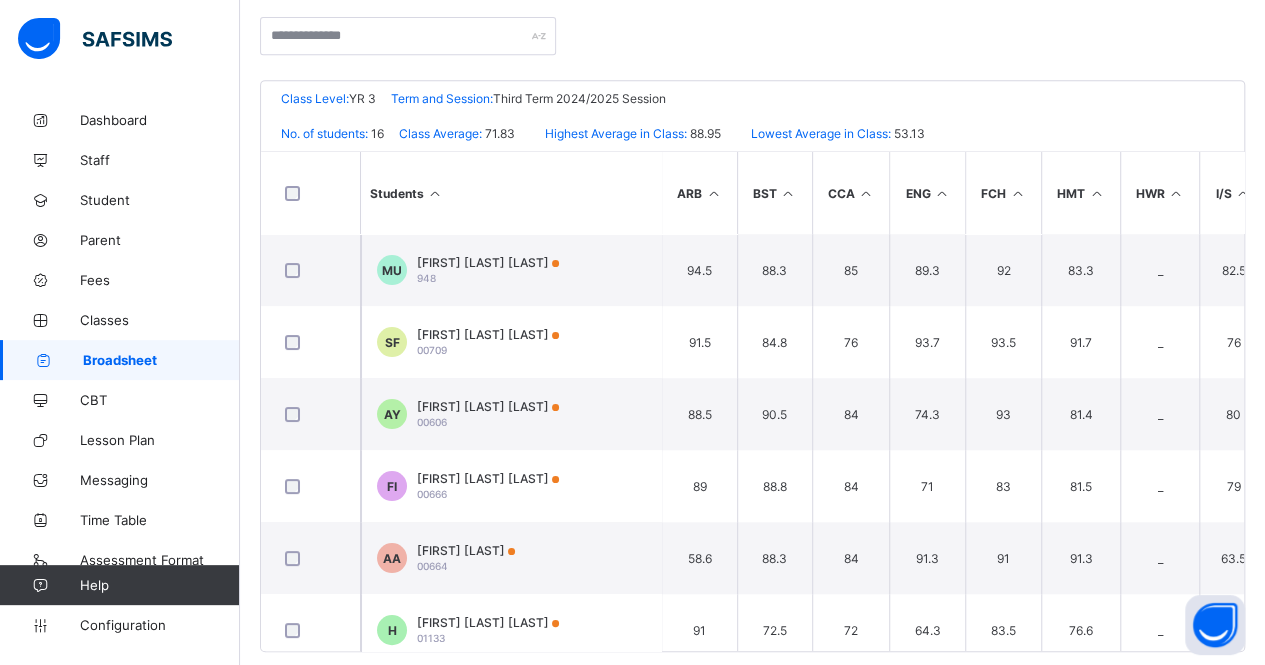 click on "[INITIALS] [INITIALS] [FIRST] [LAST] [ALPHANUMERIC]" at bounding box center [511, 558] 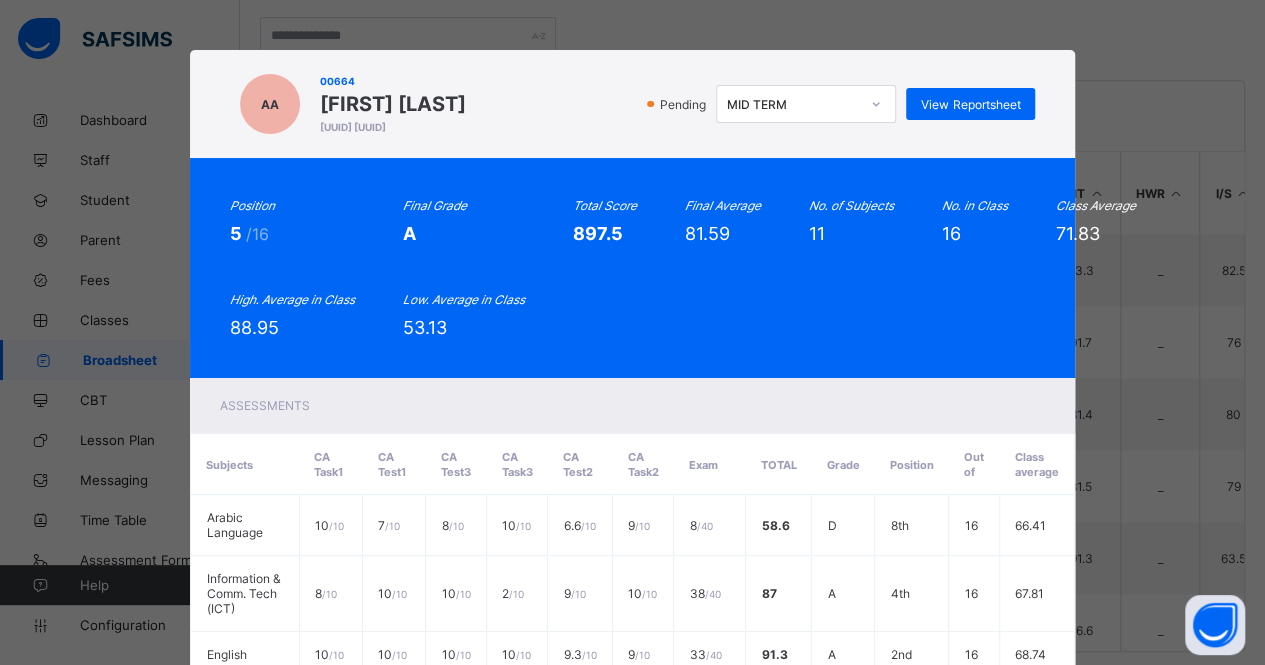 click on "View Reportsheet" at bounding box center [970, 104] 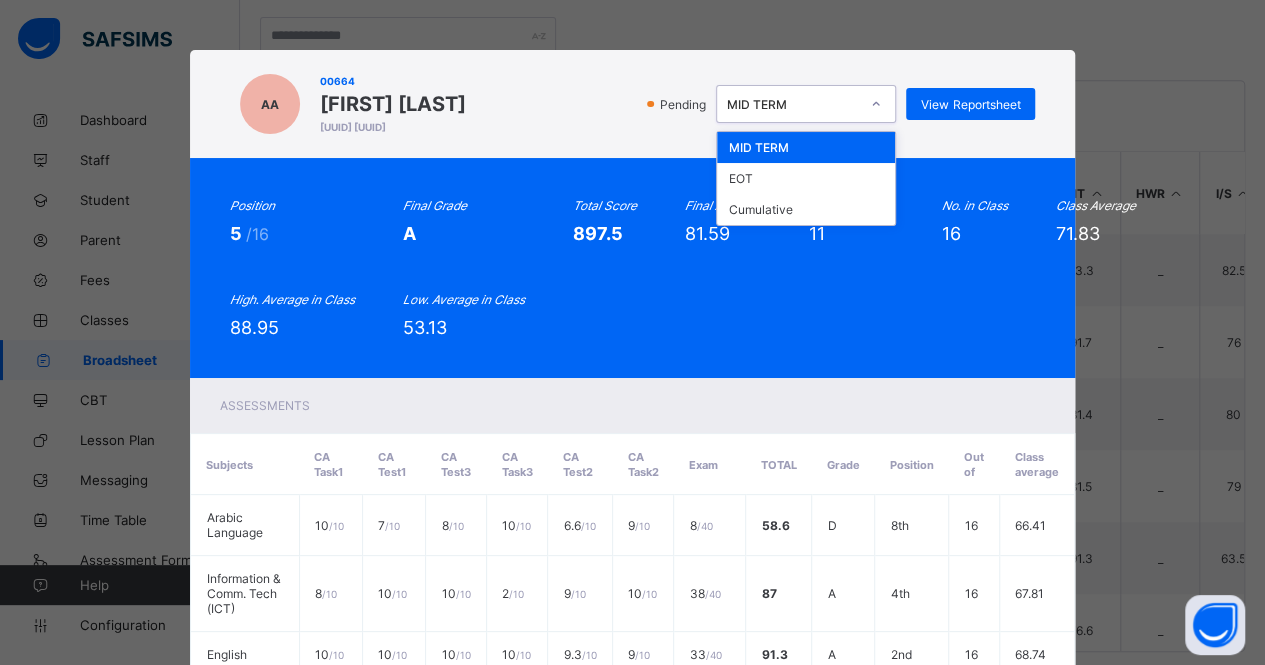 click 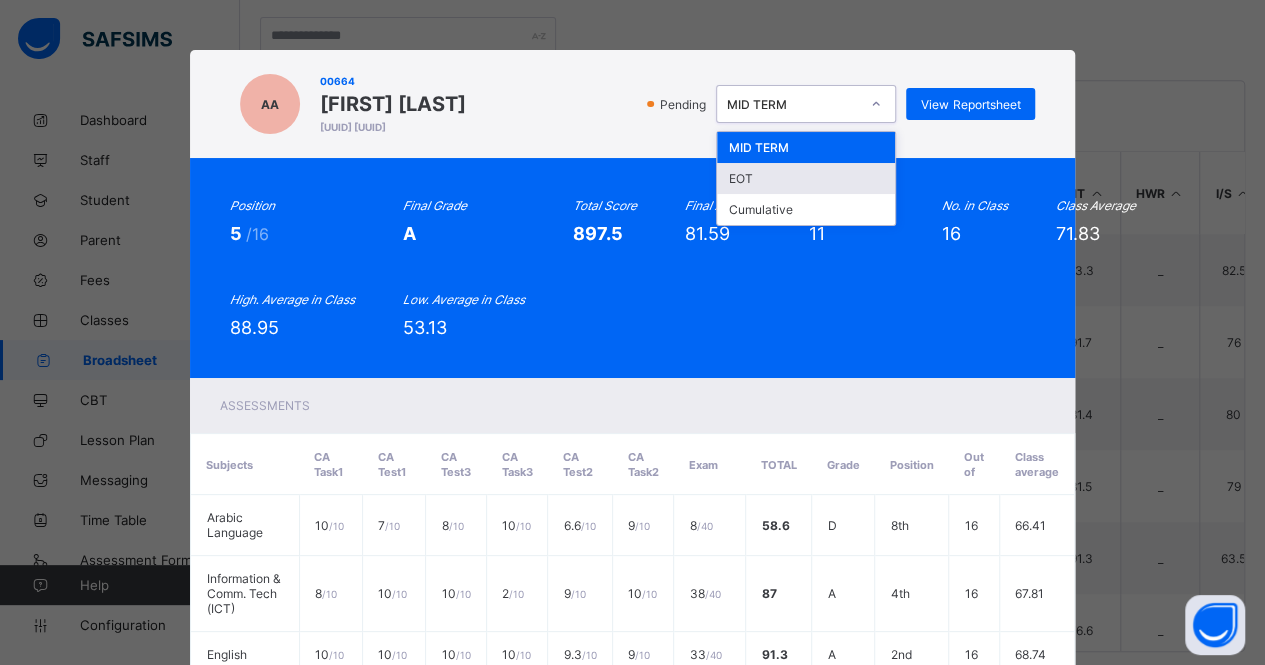 click on "EOT" at bounding box center [806, 178] 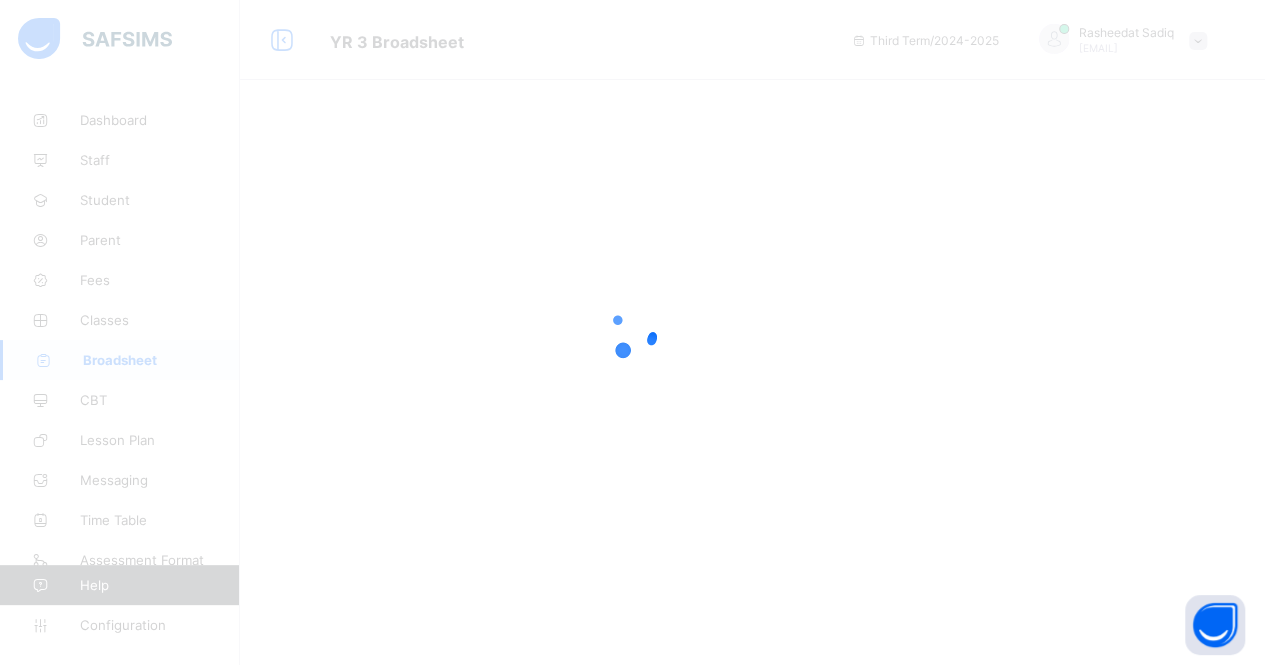scroll, scrollTop: 0, scrollLeft: 0, axis: both 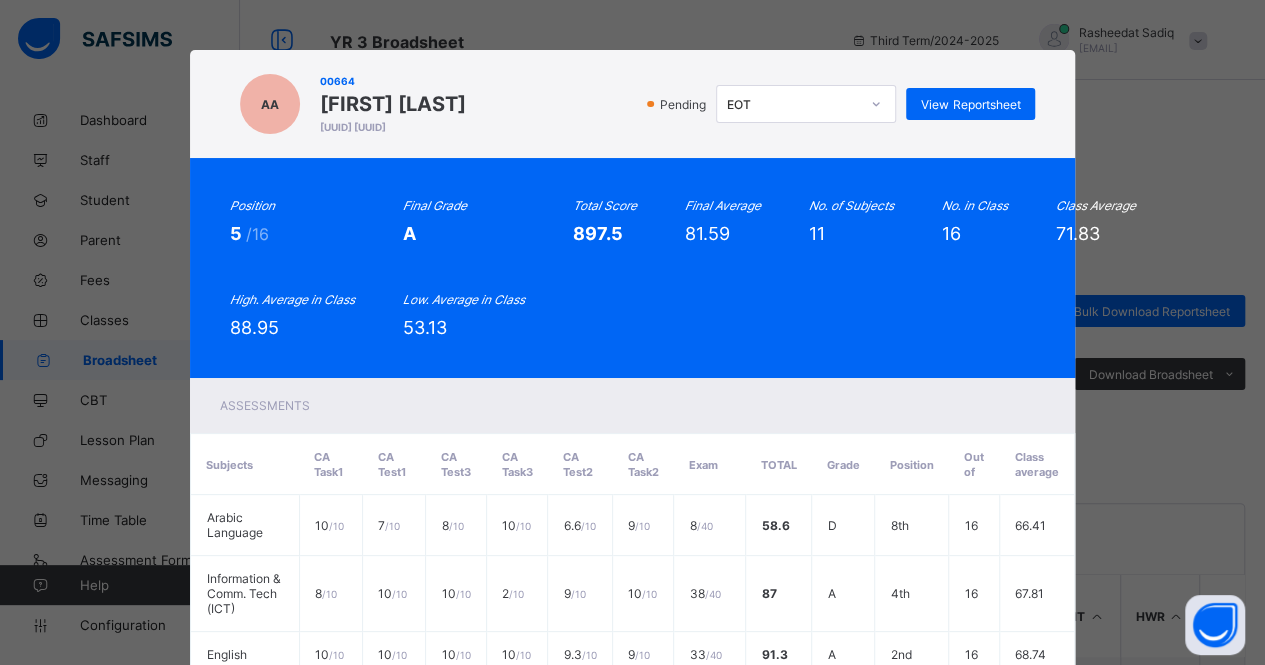 click on "View Reportsheet" at bounding box center [970, 104] 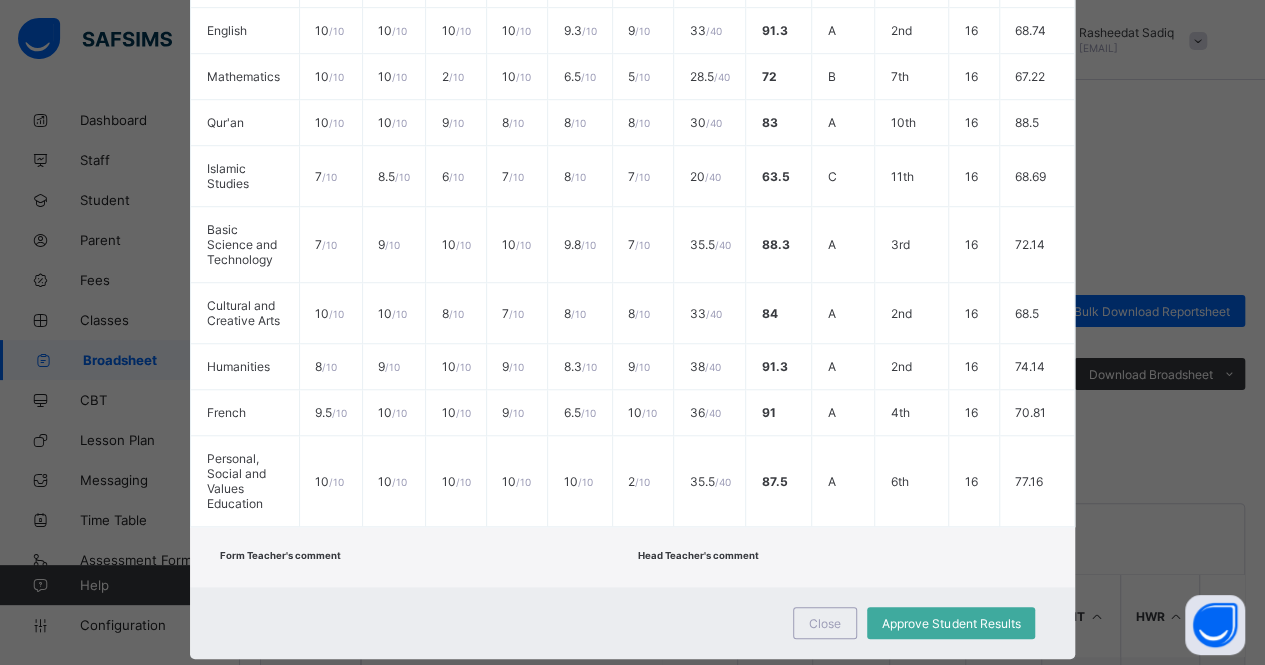 scroll, scrollTop: 652, scrollLeft: 0, axis: vertical 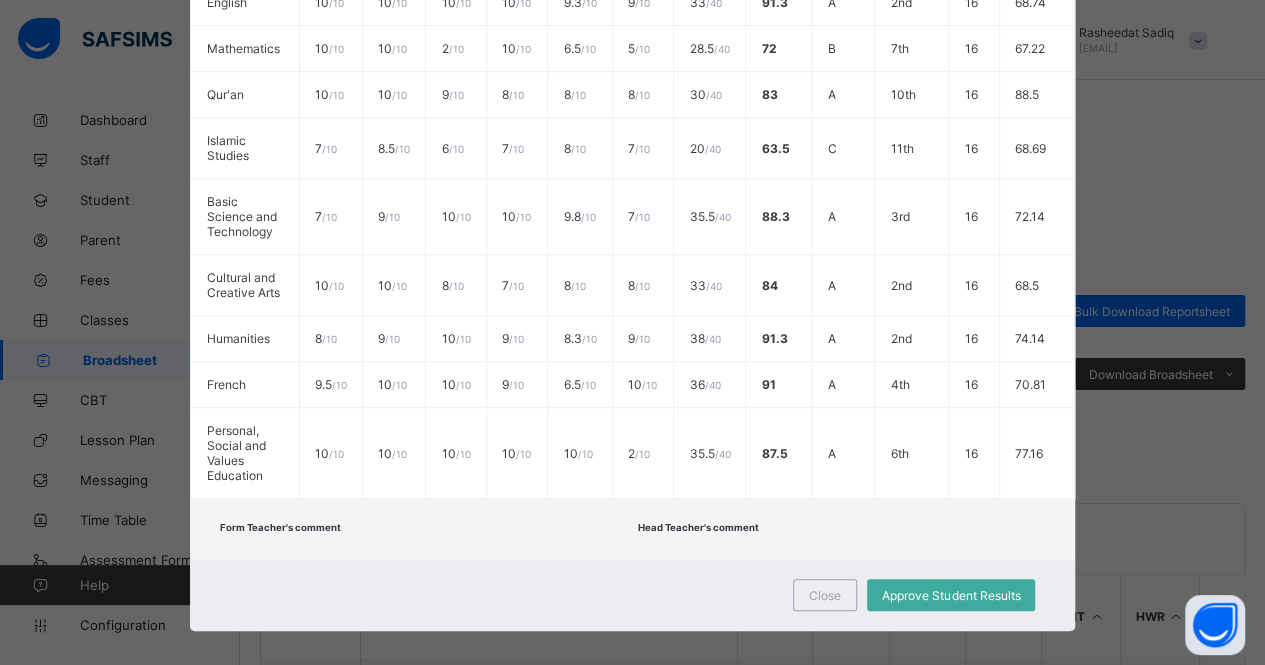click on "Close" at bounding box center [825, 595] 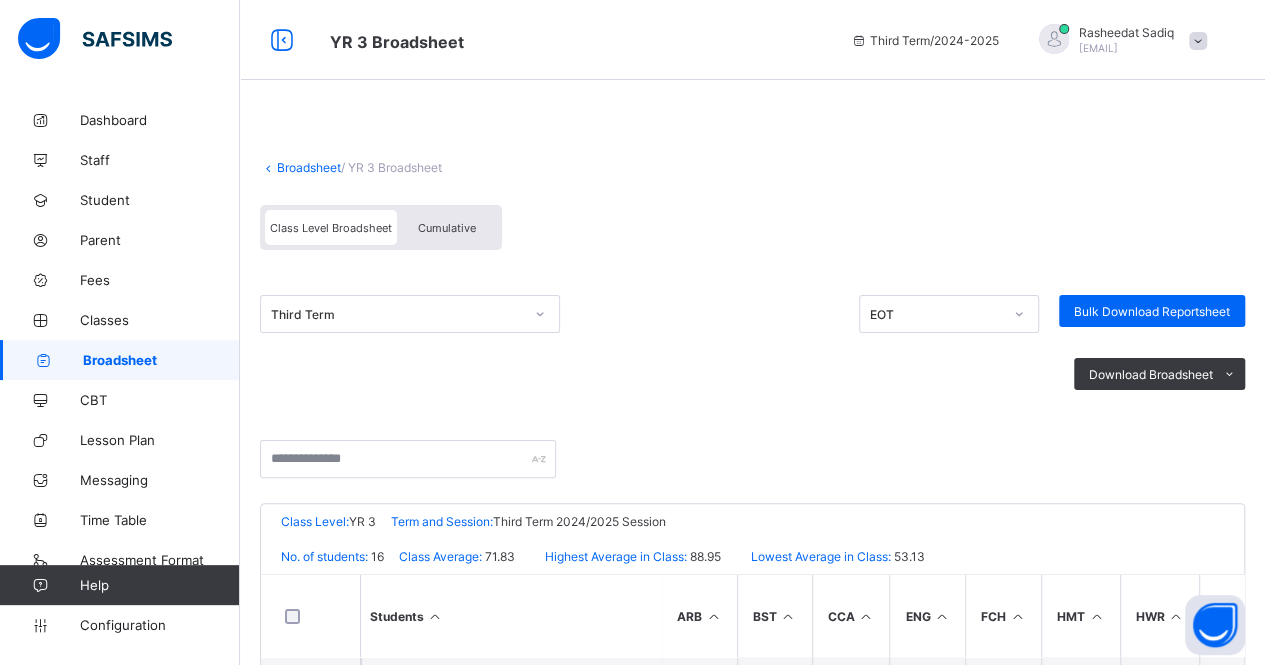 click on "Classes" at bounding box center (160, 320) 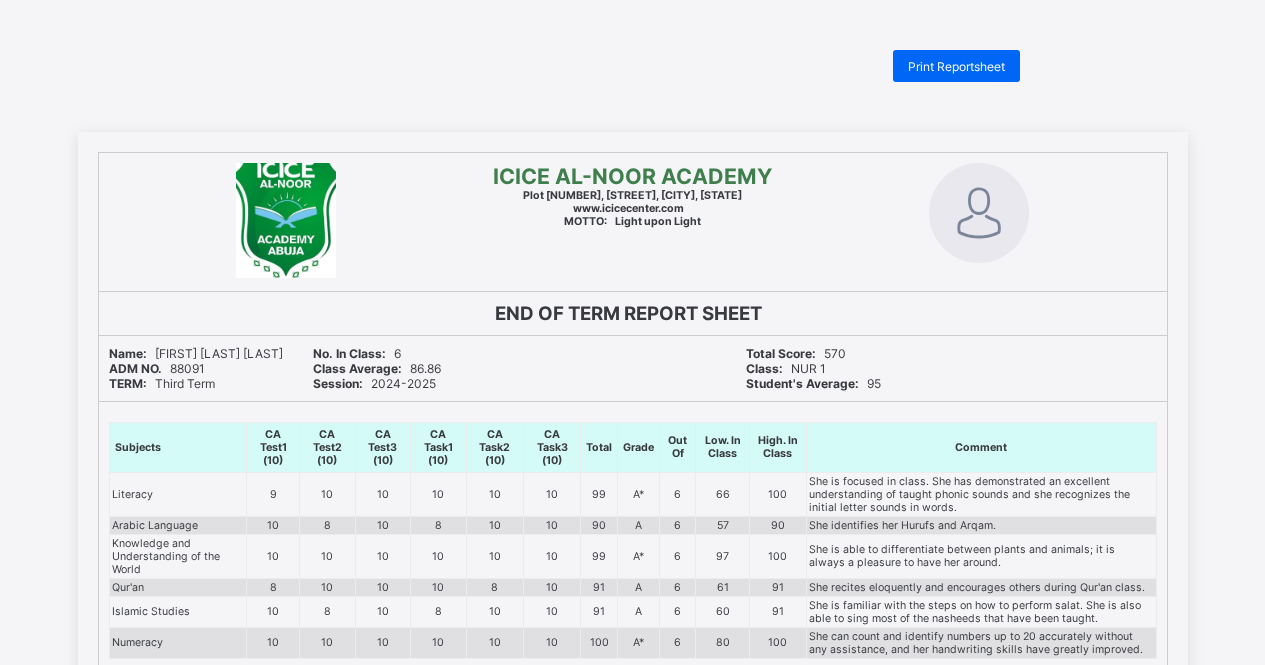 scroll, scrollTop: 0, scrollLeft: 0, axis: both 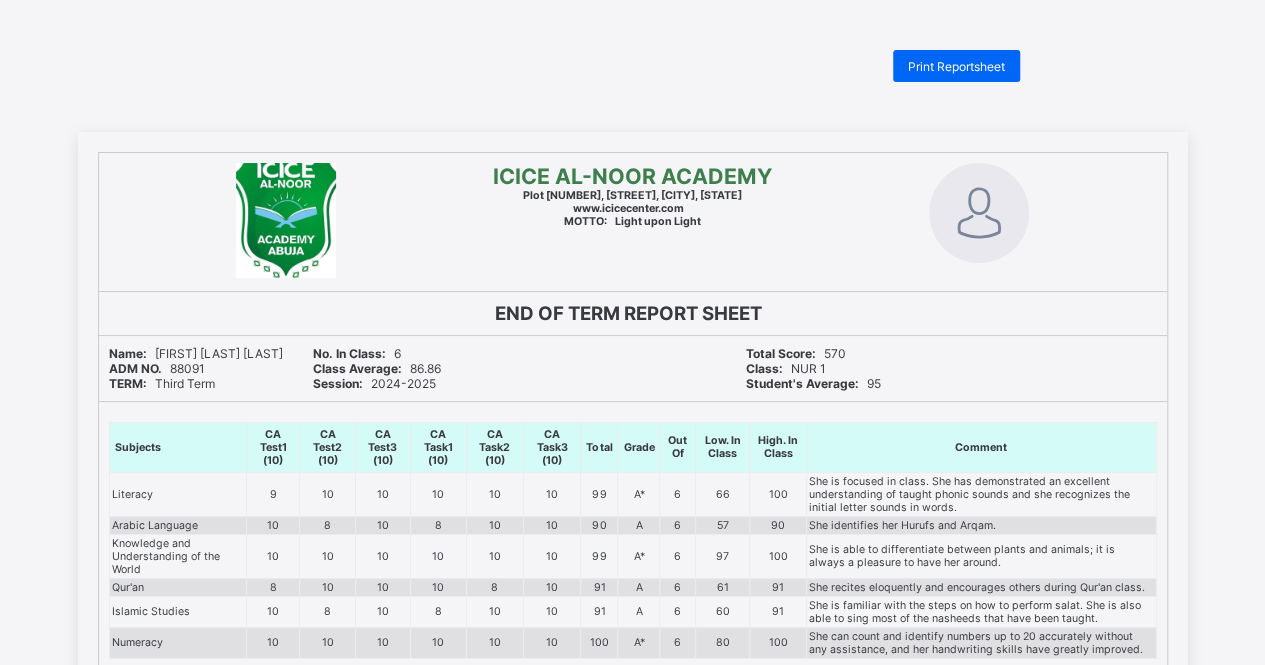 click on "Print Reportsheet" at bounding box center [956, 66] 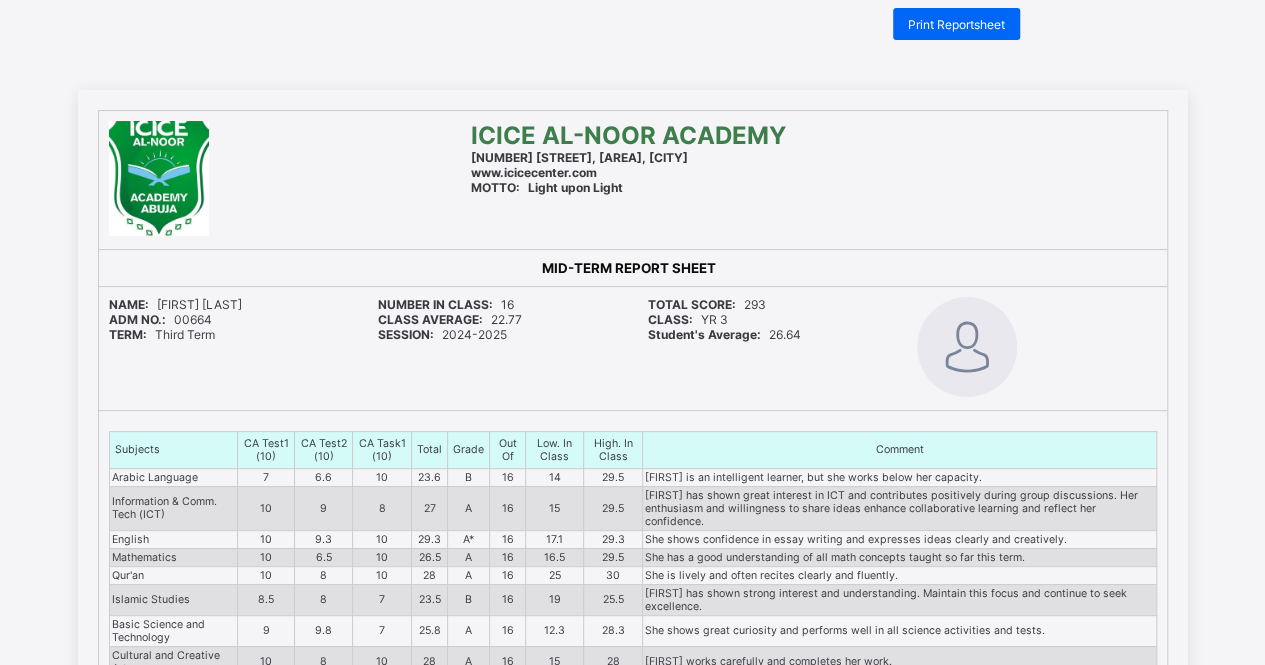scroll, scrollTop: 0, scrollLeft: 0, axis: both 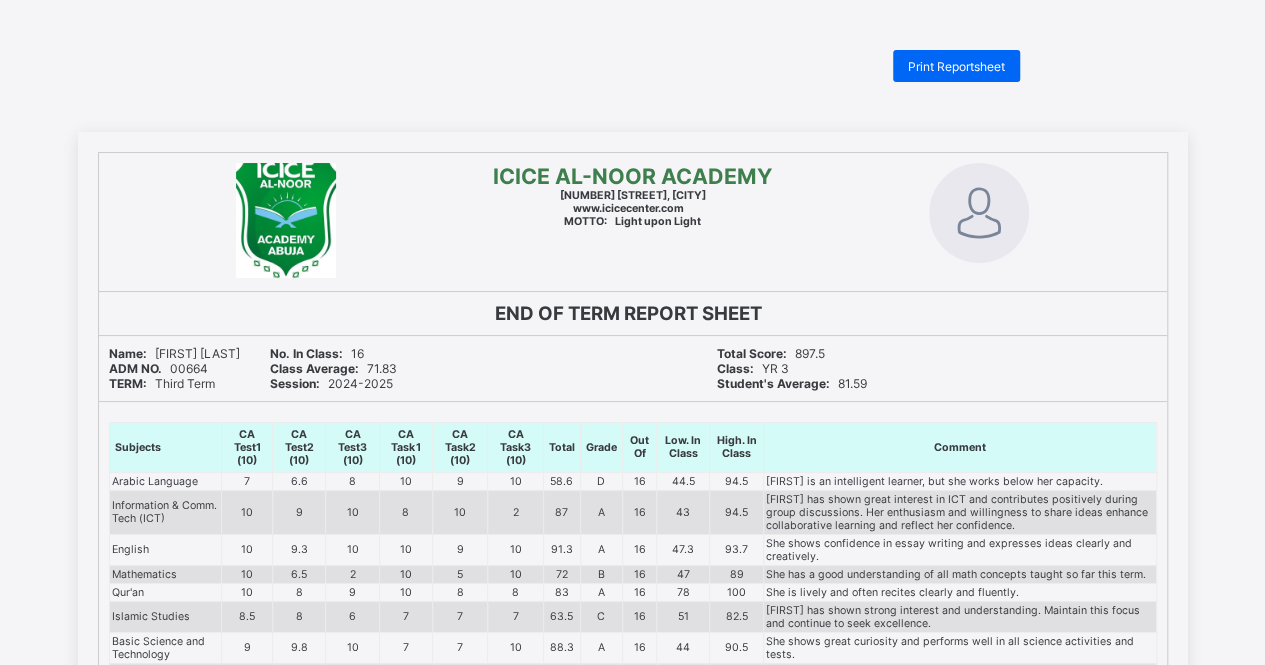 click on "Print Reportsheet" at bounding box center [956, 66] 